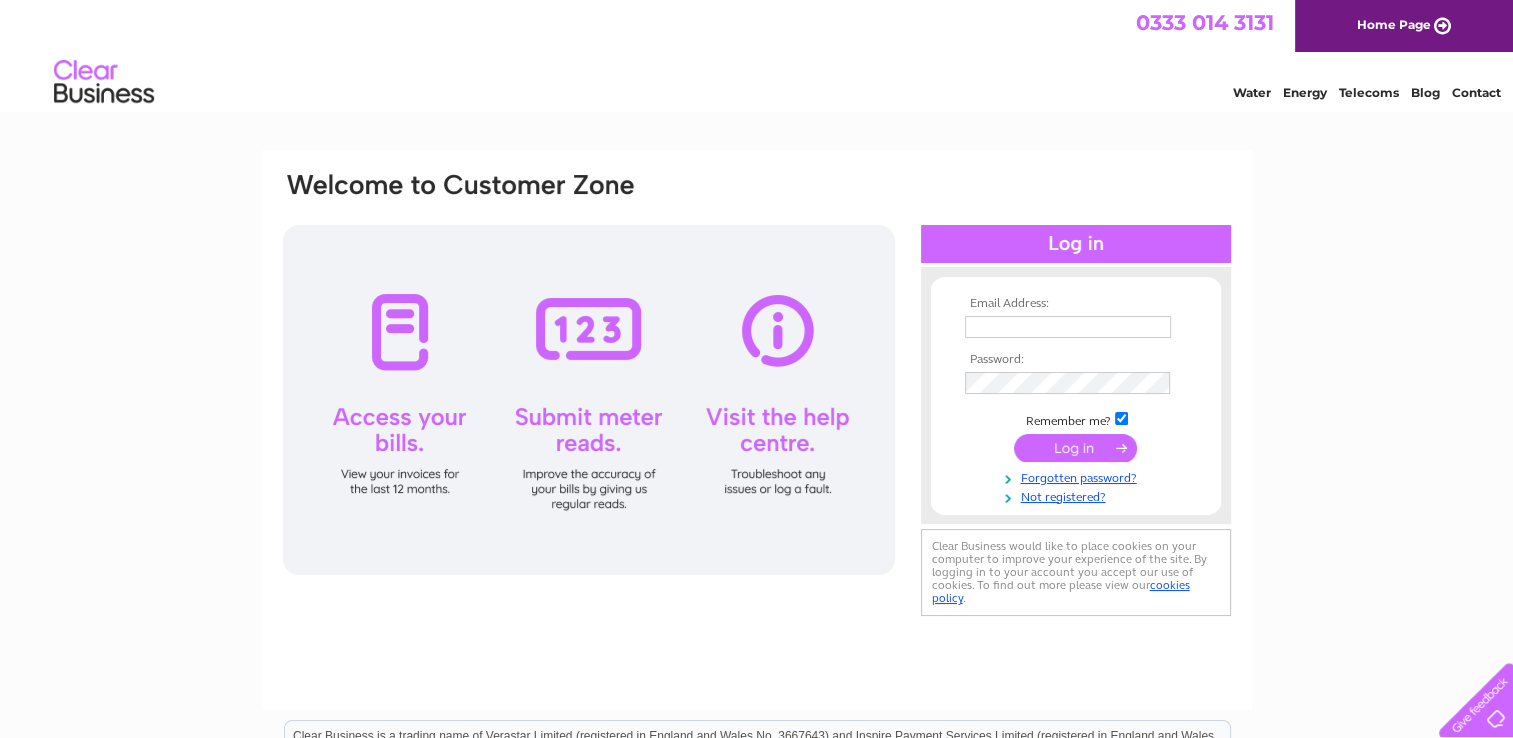 scroll, scrollTop: 0, scrollLeft: 0, axis: both 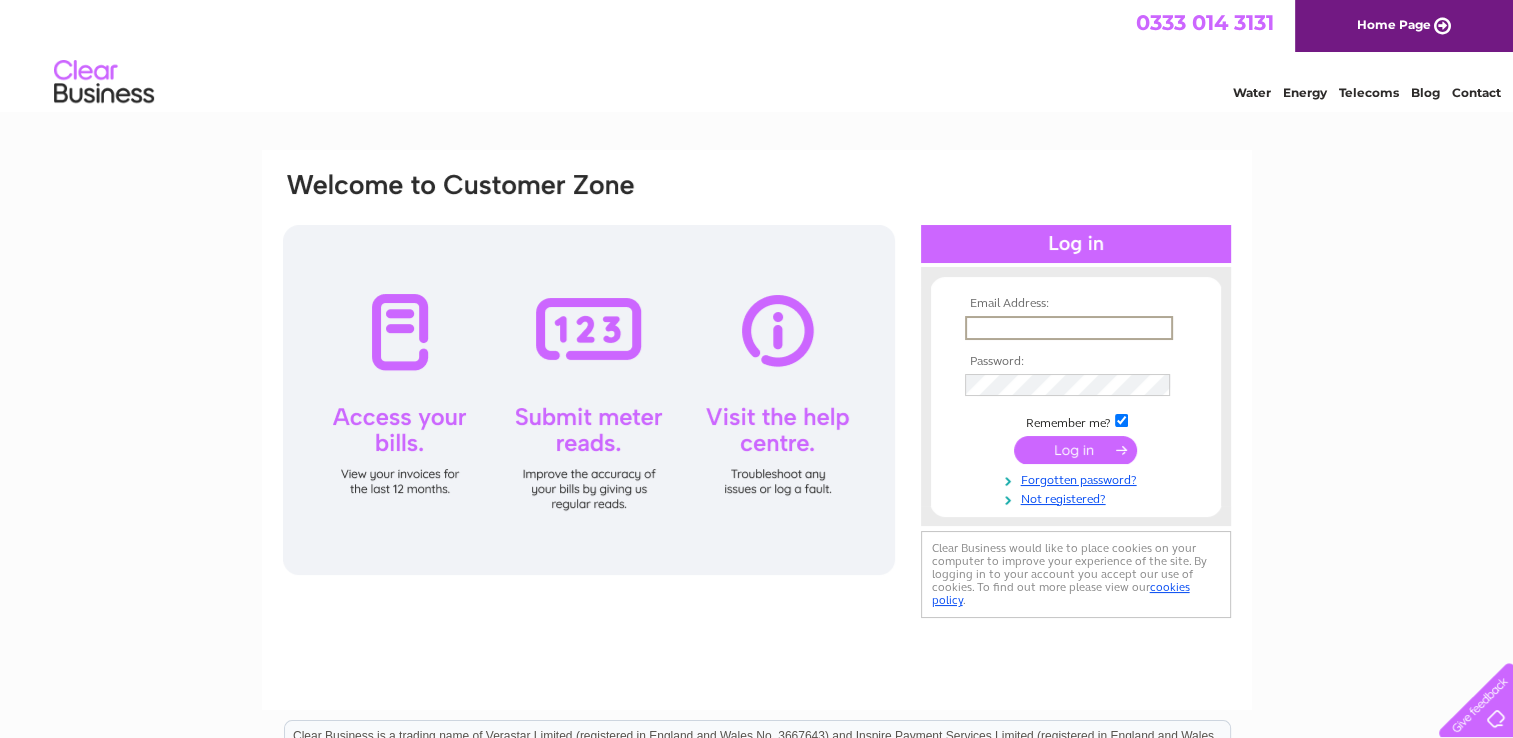 type on "[USERNAME]@[DOMAIN].com" 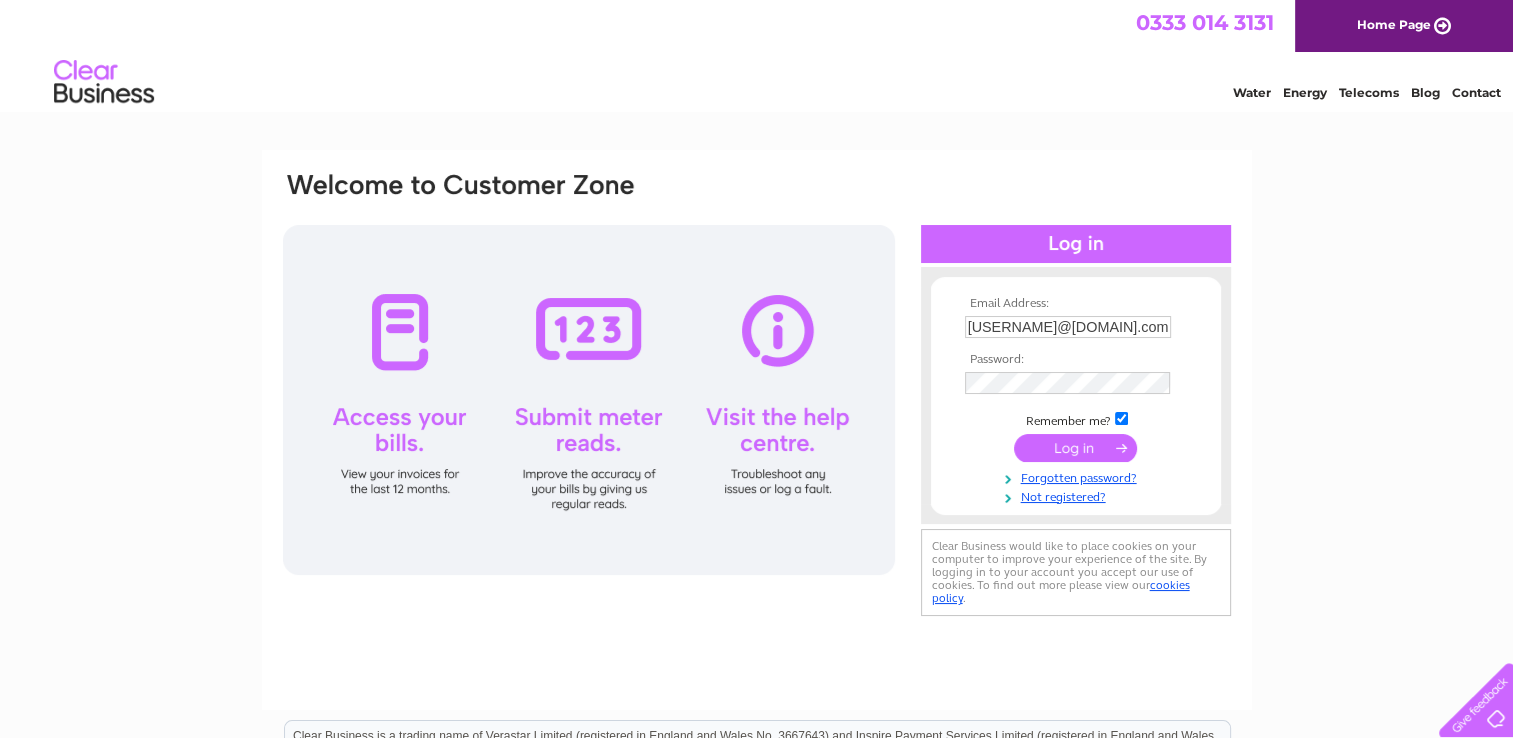 click at bounding box center (1076, 383) 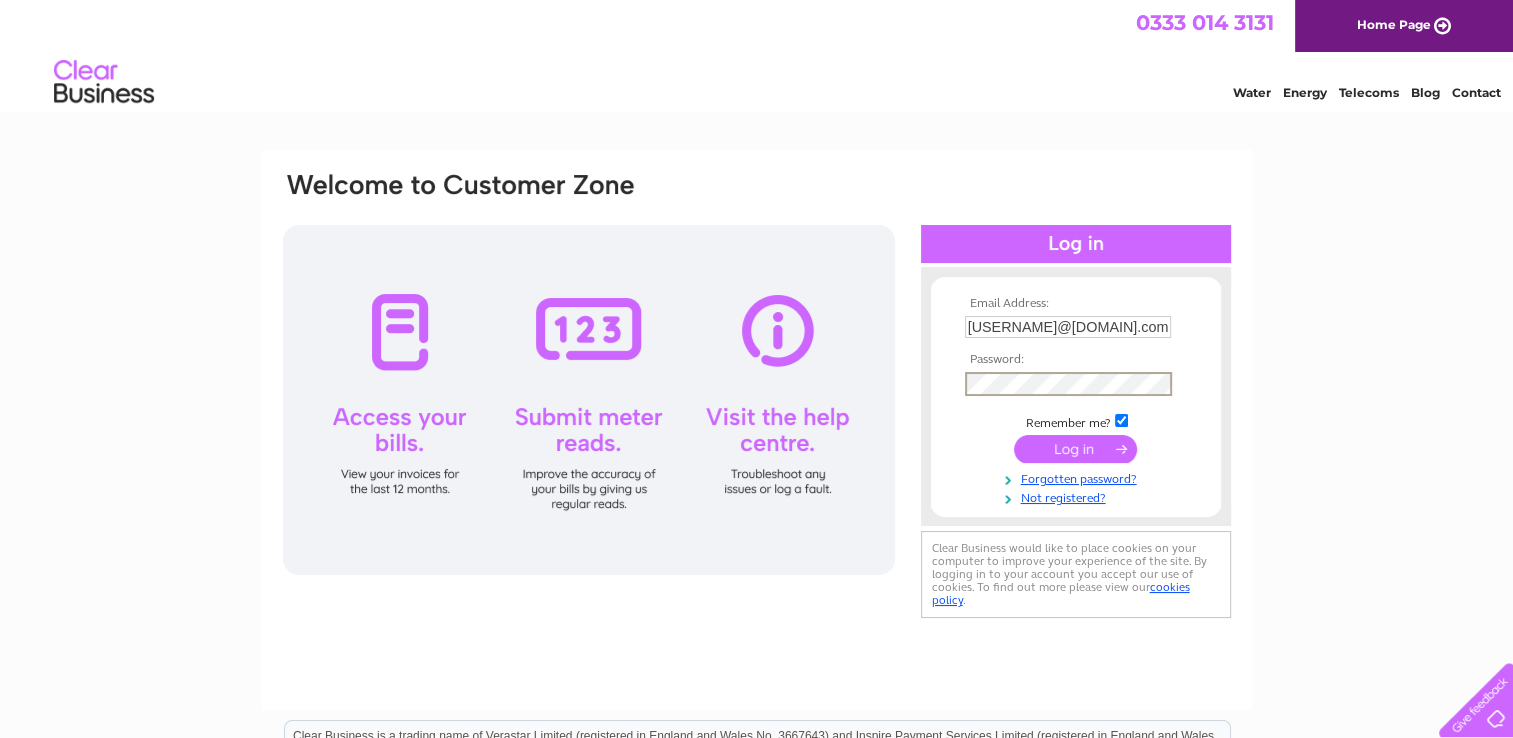 click at bounding box center [1075, 449] 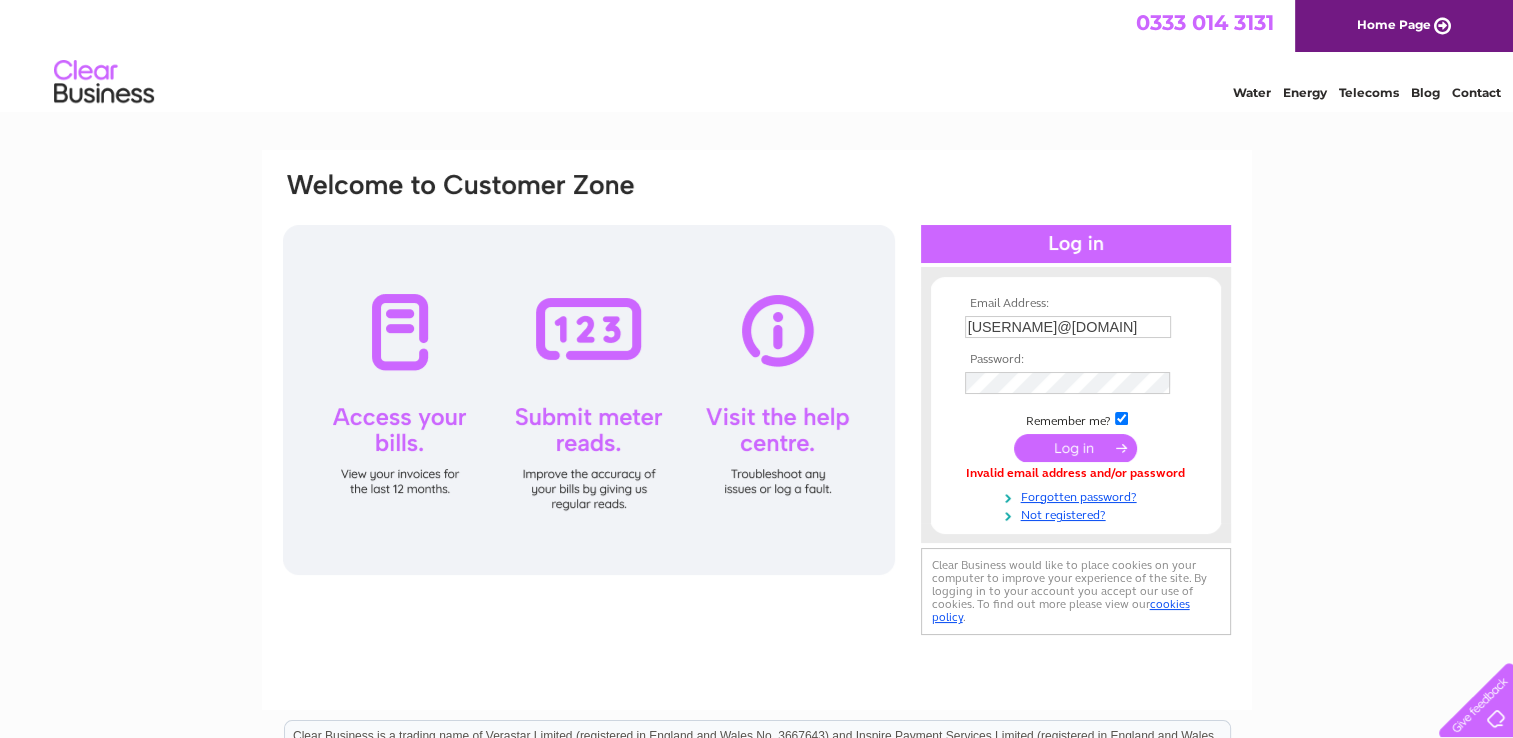 scroll, scrollTop: 0, scrollLeft: 0, axis: both 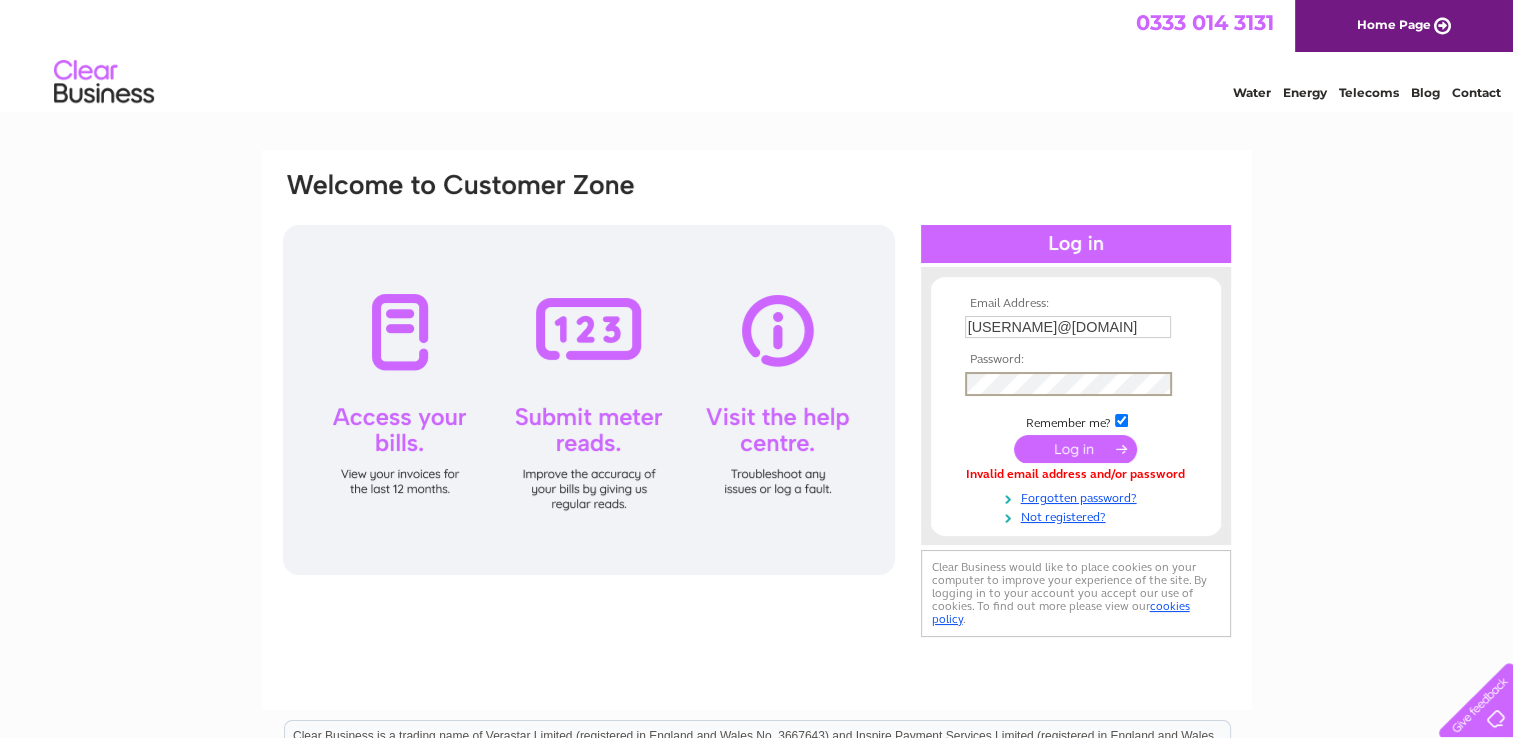 click at bounding box center [1075, 449] 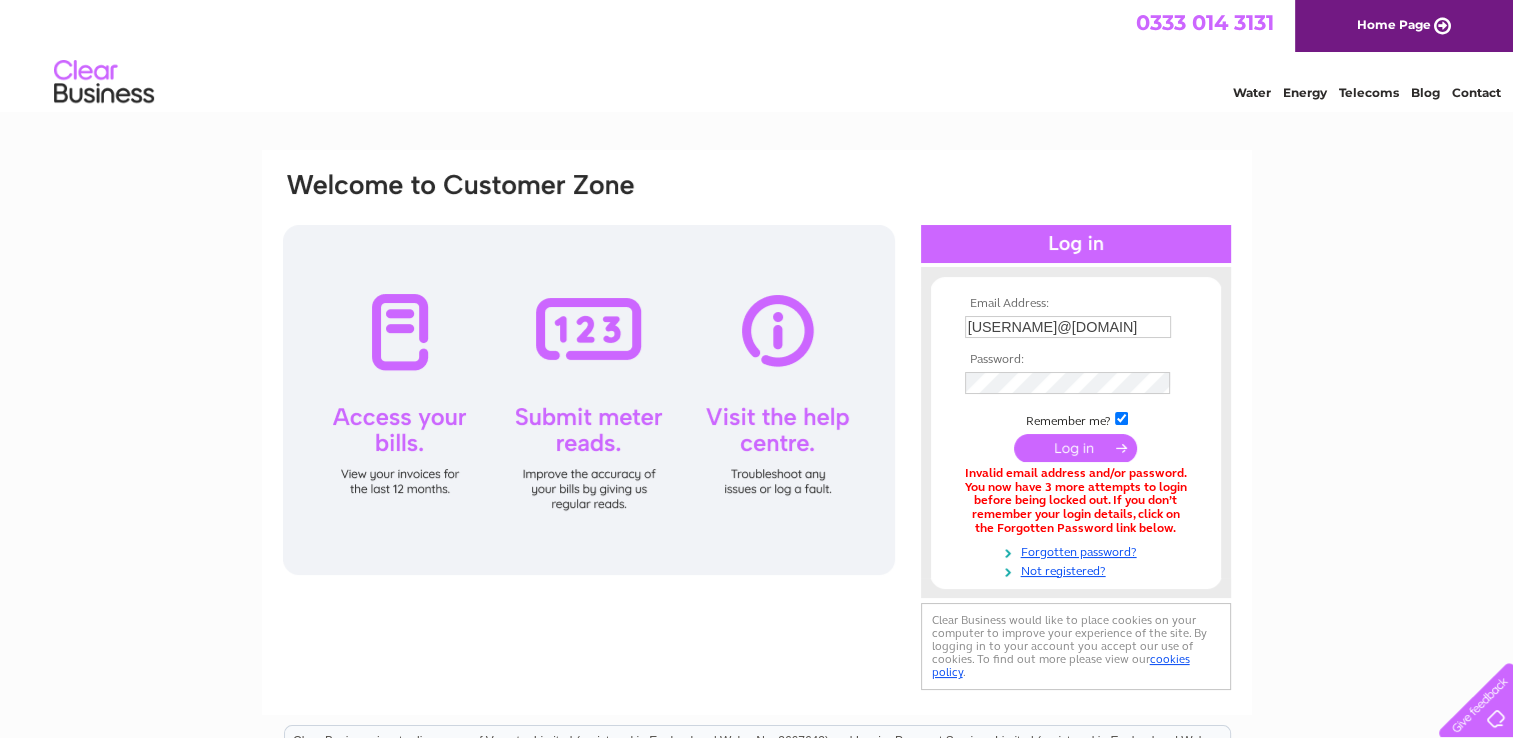 scroll, scrollTop: 0, scrollLeft: 0, axis: both 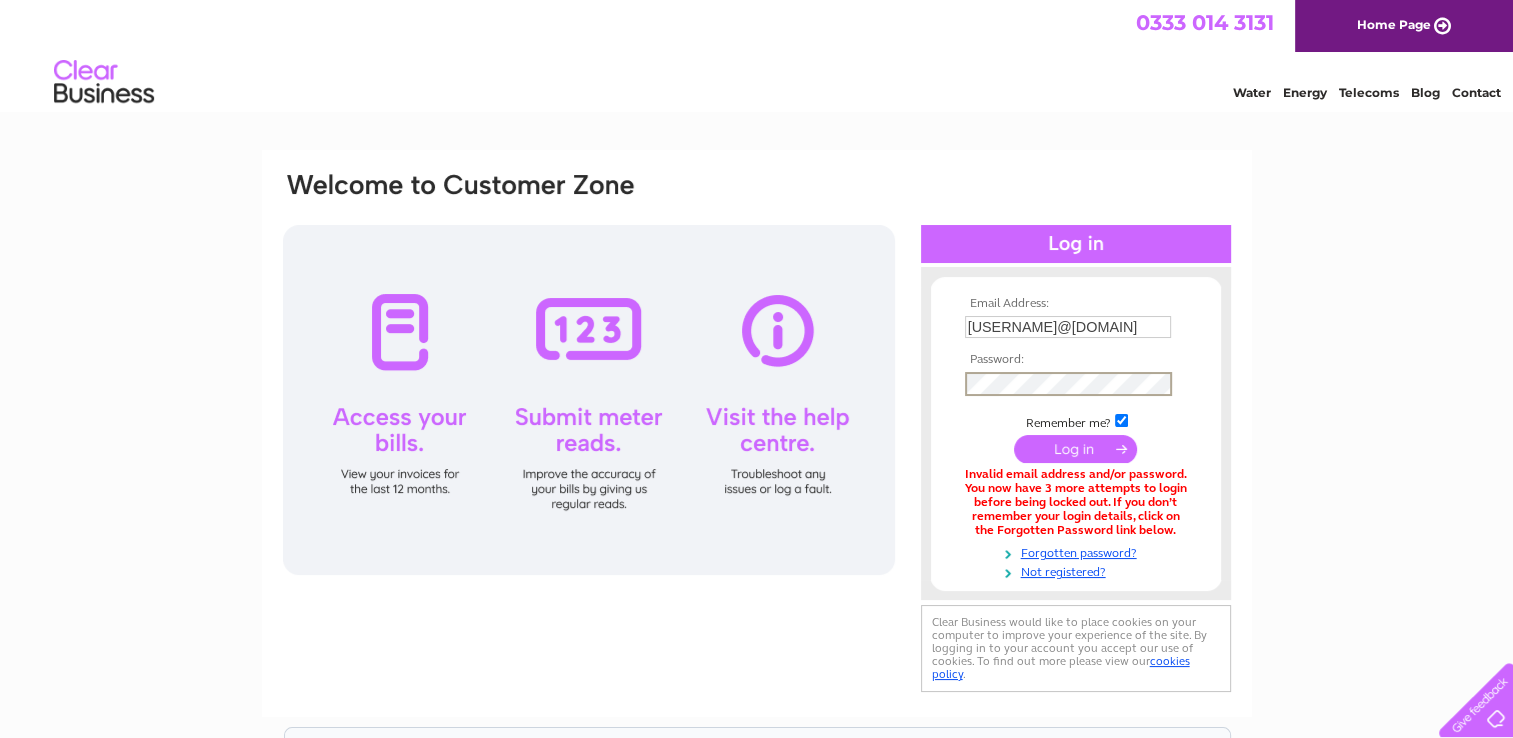 click at bounding box center [1075, 449] 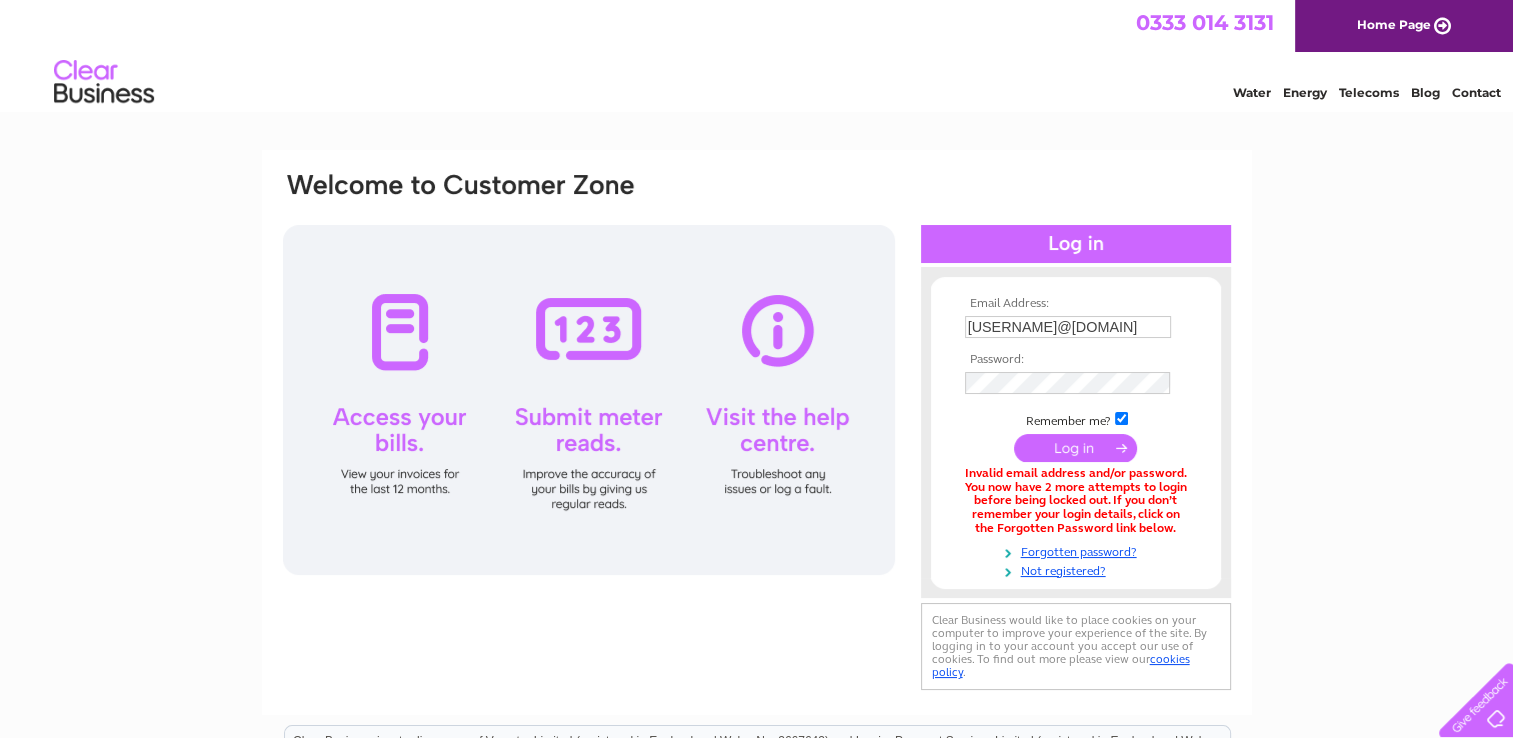 scroll, scrollTop: 0, scrollLeft: 0, axis: both 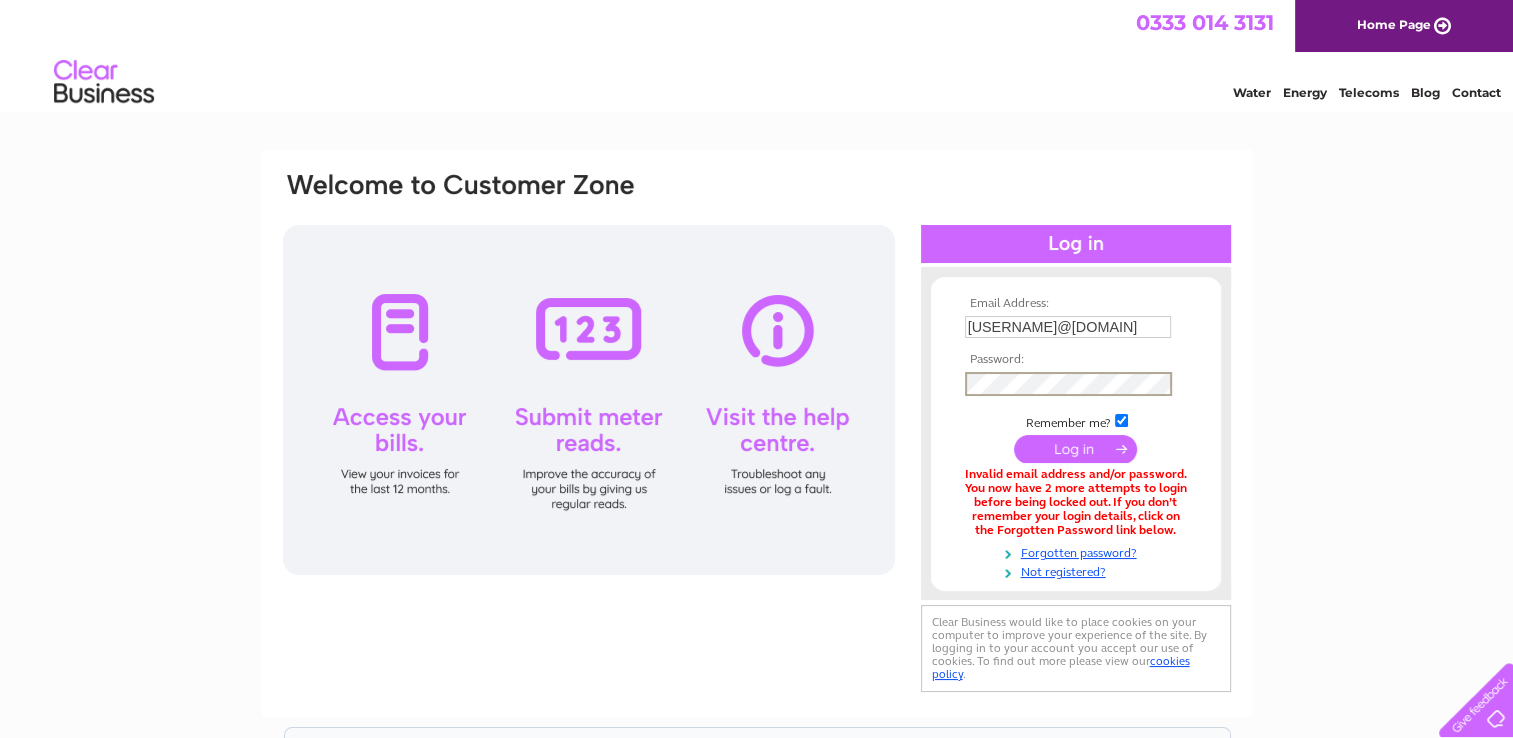 click at bounding box center (1075, 449) 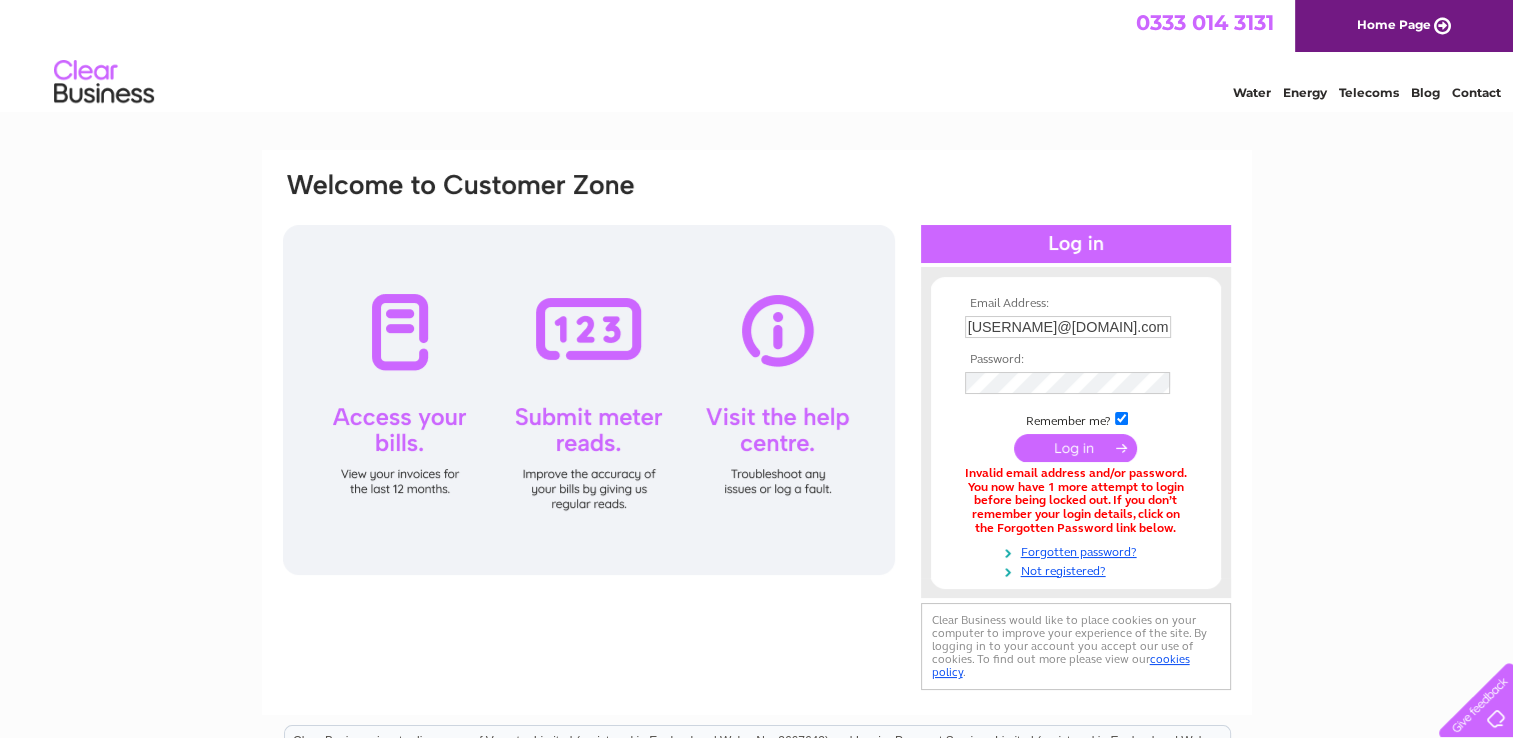 scroll, scrollTop: 0, scrollLeft: 0, axis: both 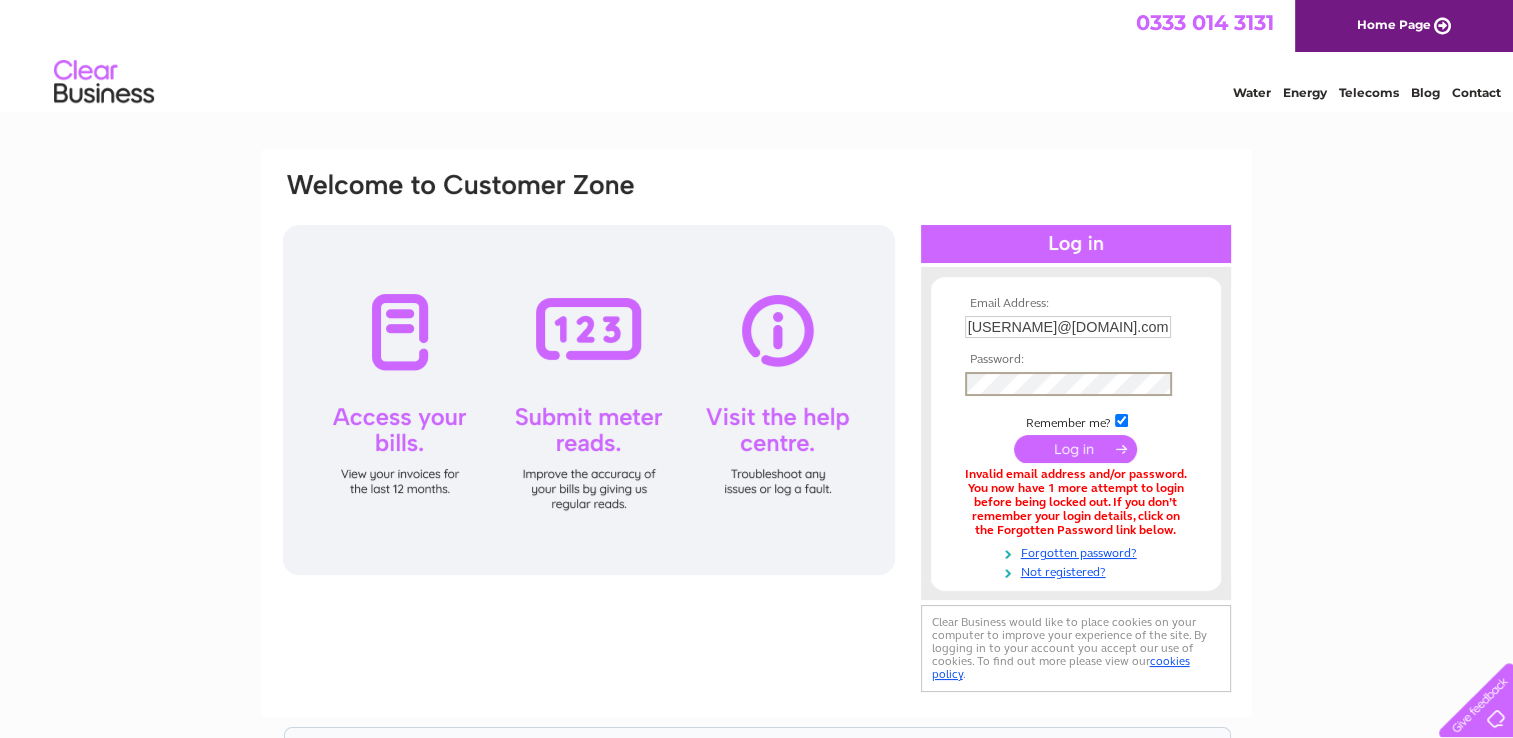 click at bounding box center [1075, 449] 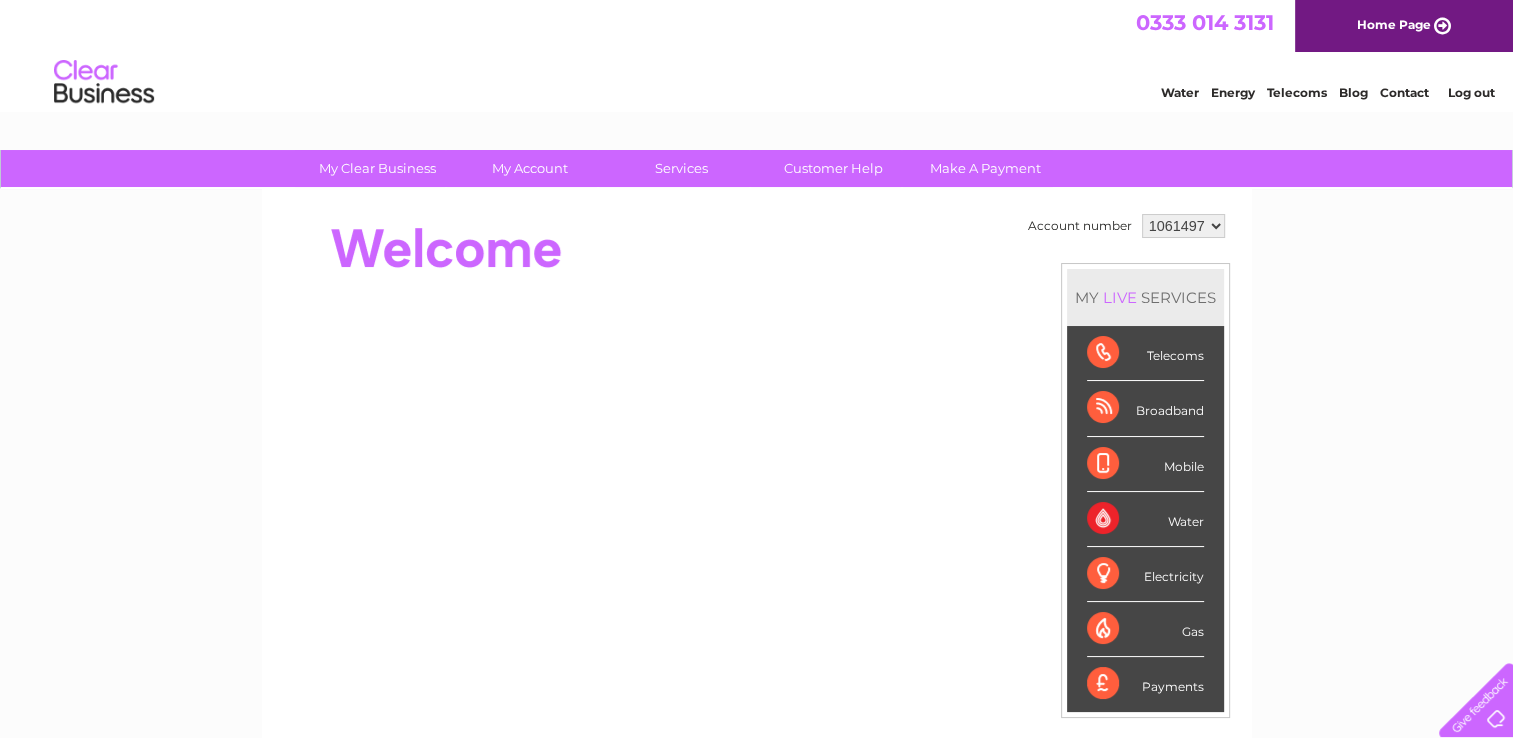 scroll, scrollTop: 0, scrollLeft: 0, axis: both 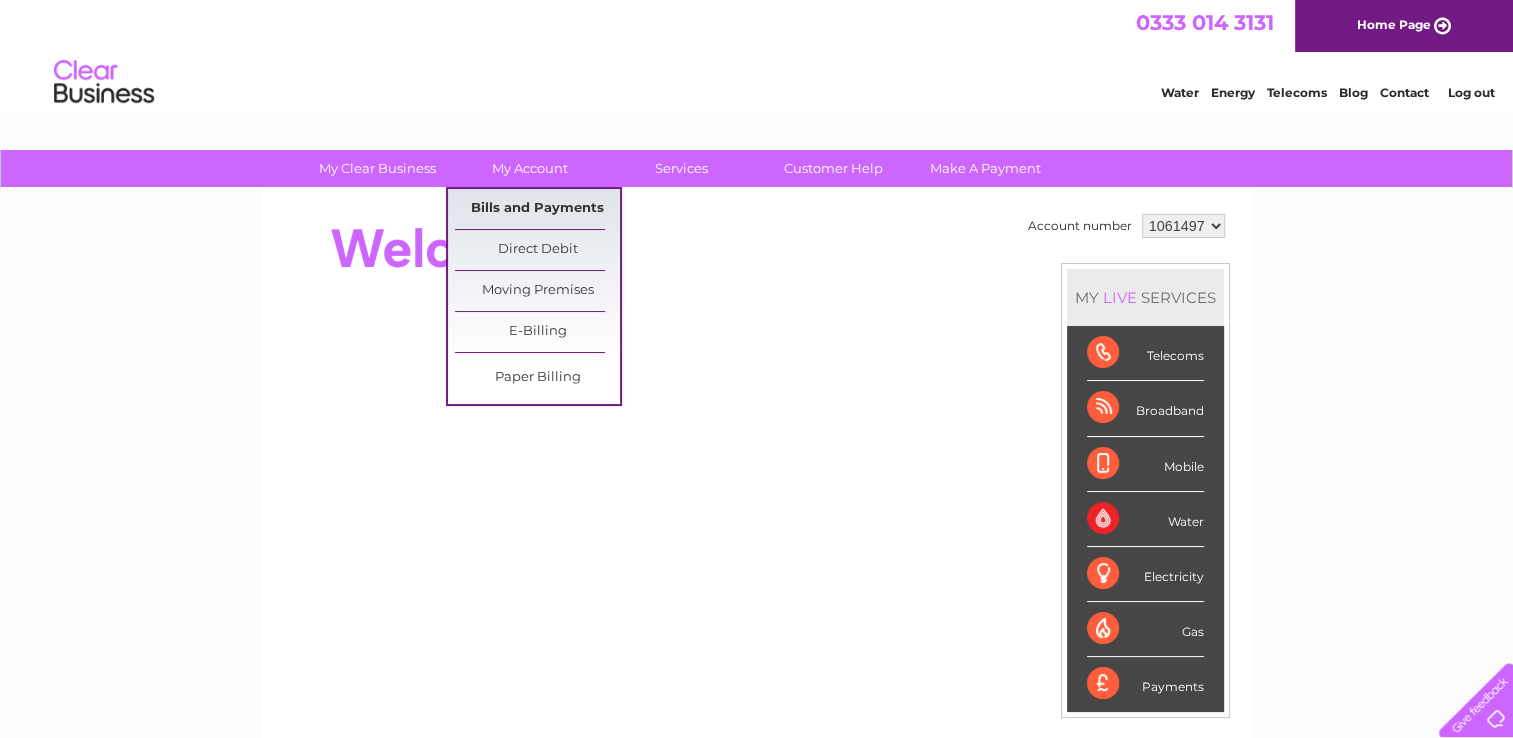 click on "Bills and Payments" at bounding box center [537, 209] 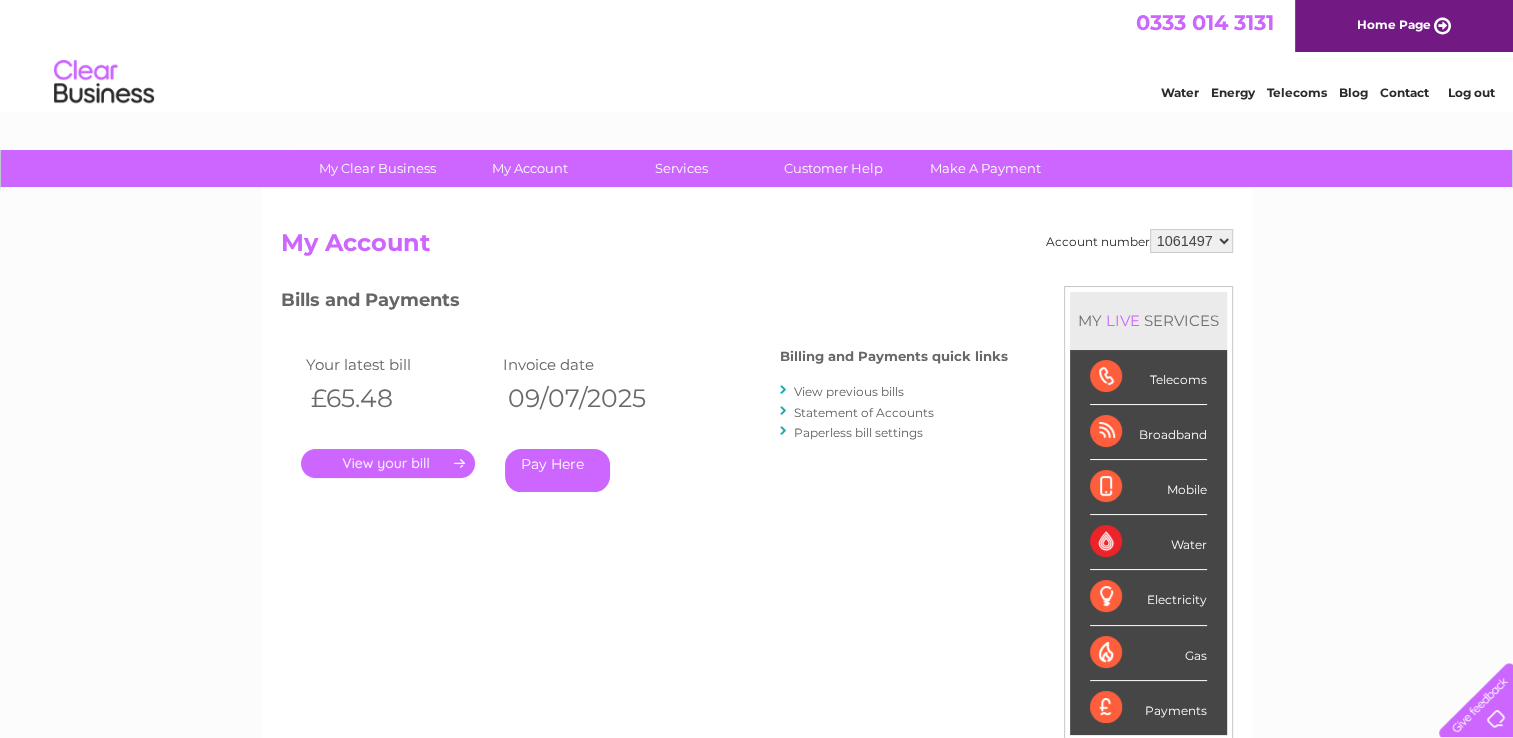 scroll, scrollTop: 0, scrollLeft: 0, axis: both 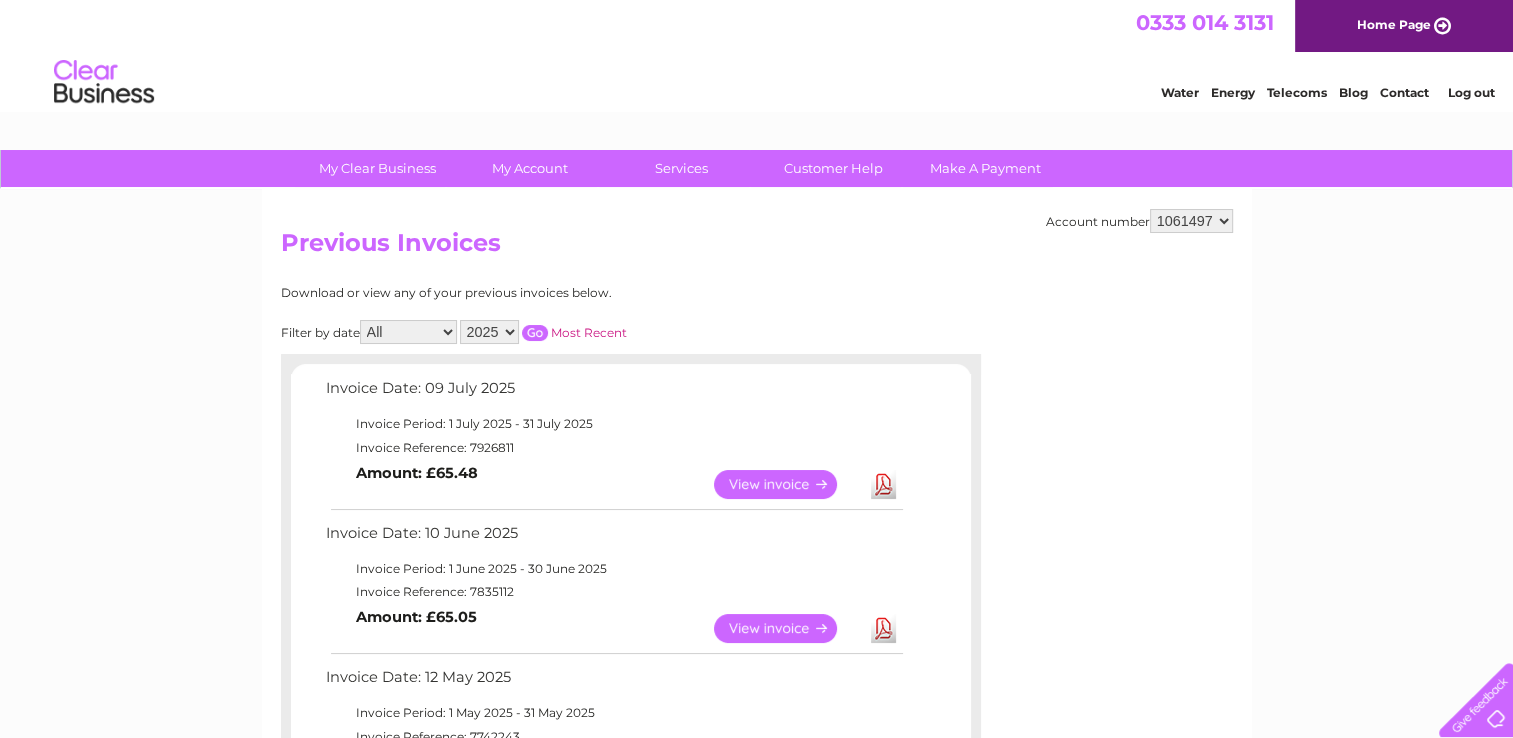 click on "2025
2024
2023
2022" at bounding box center (489, 332) 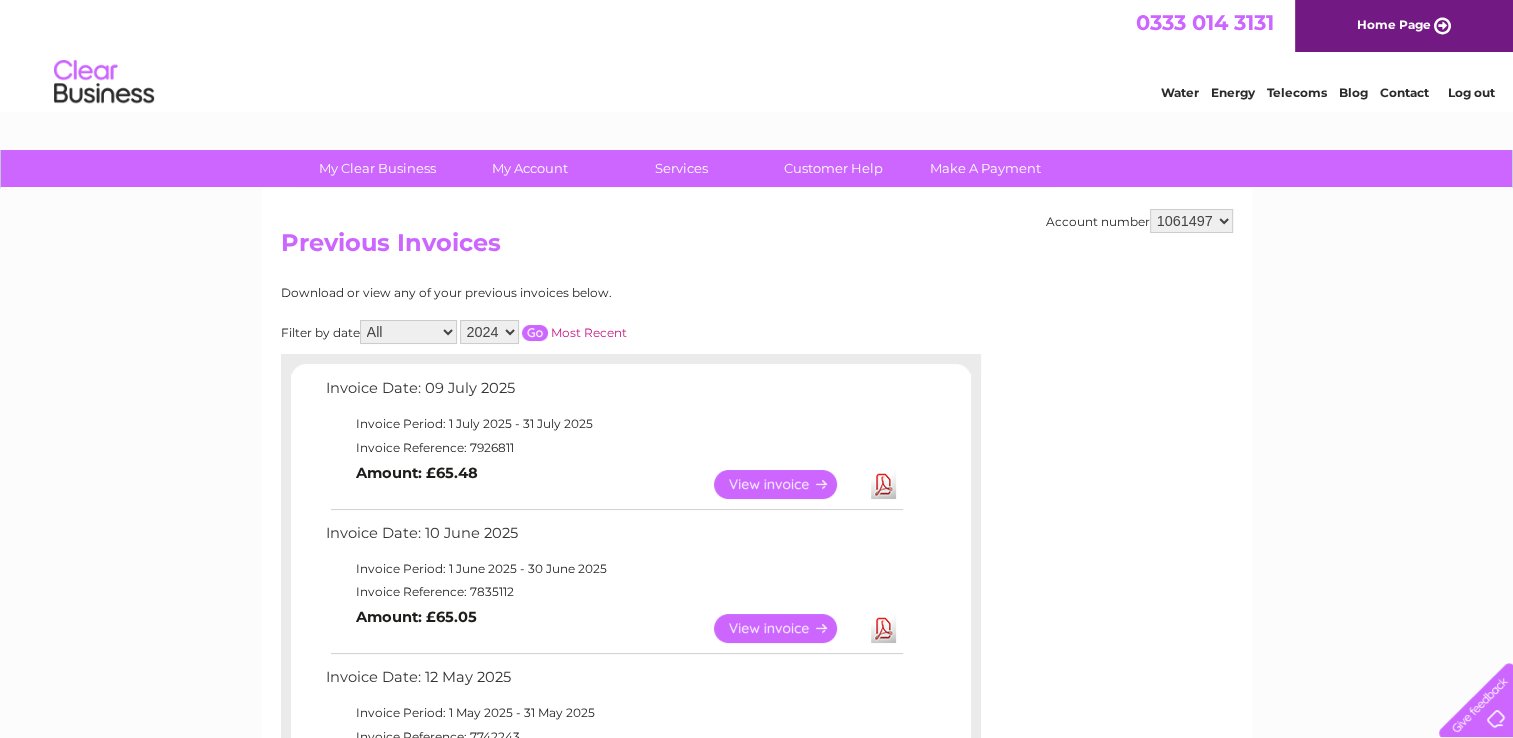 click at bounding box center (535, 333) 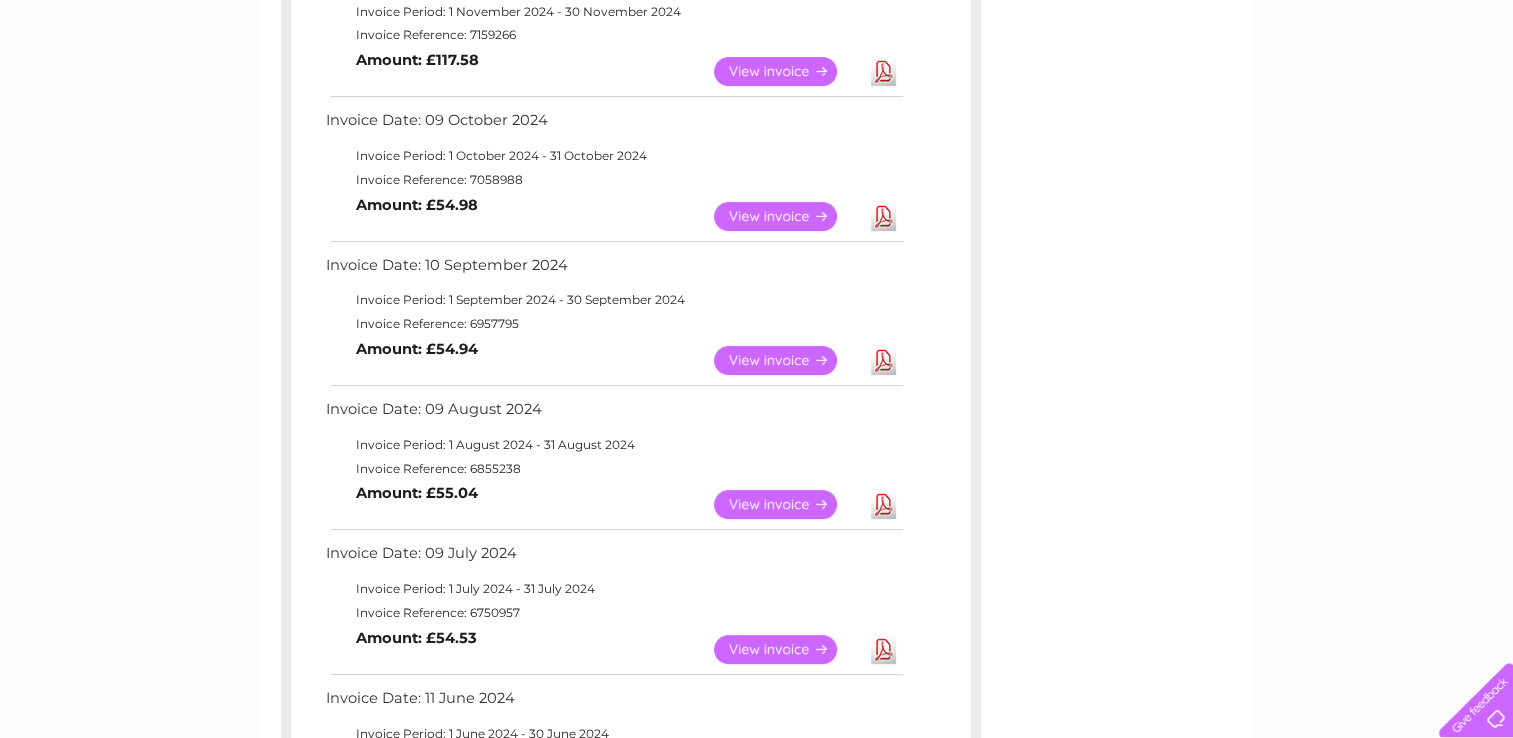 scroll, scrollTop: 560, scrollLeft: 0, axis: vertical 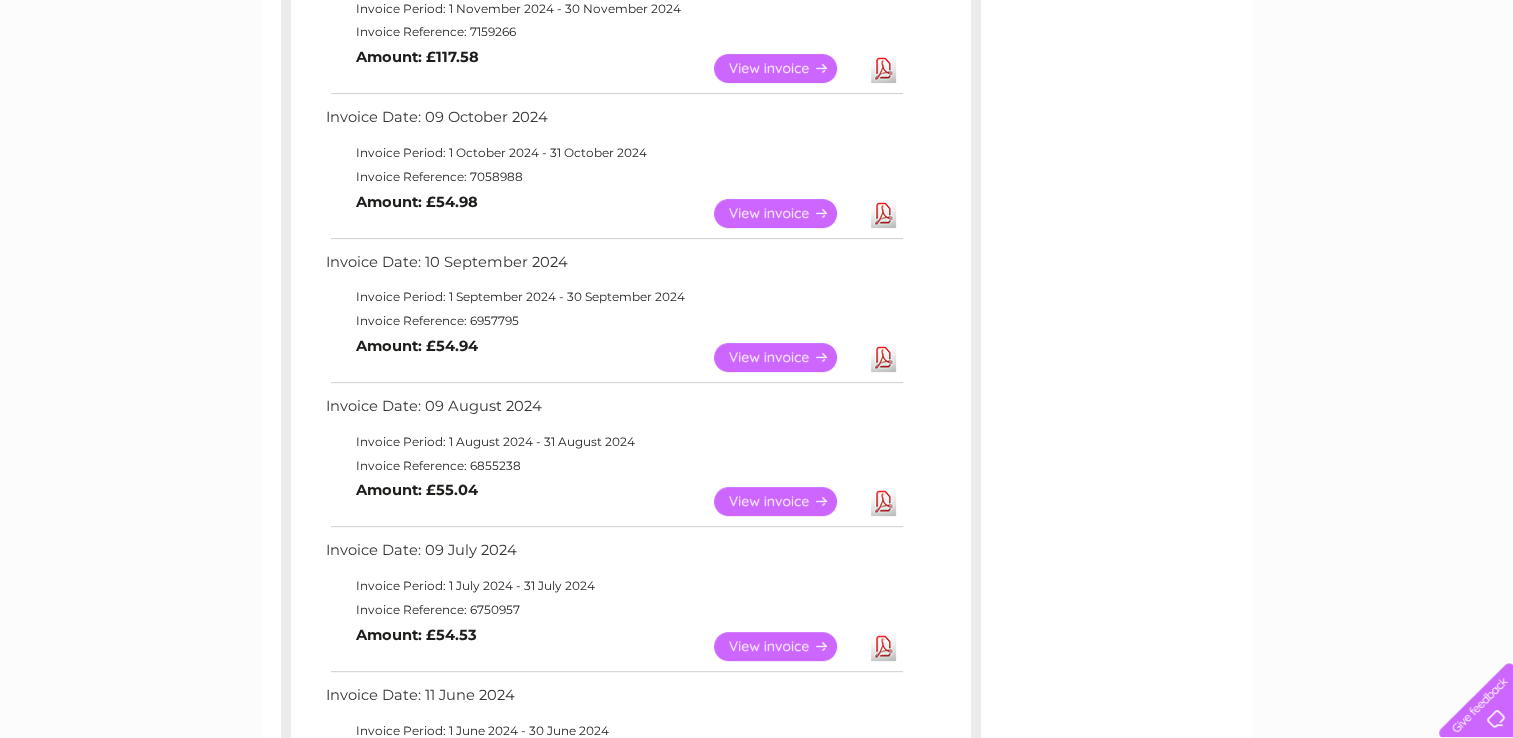 click on "View" at bounding box center [787, 357] 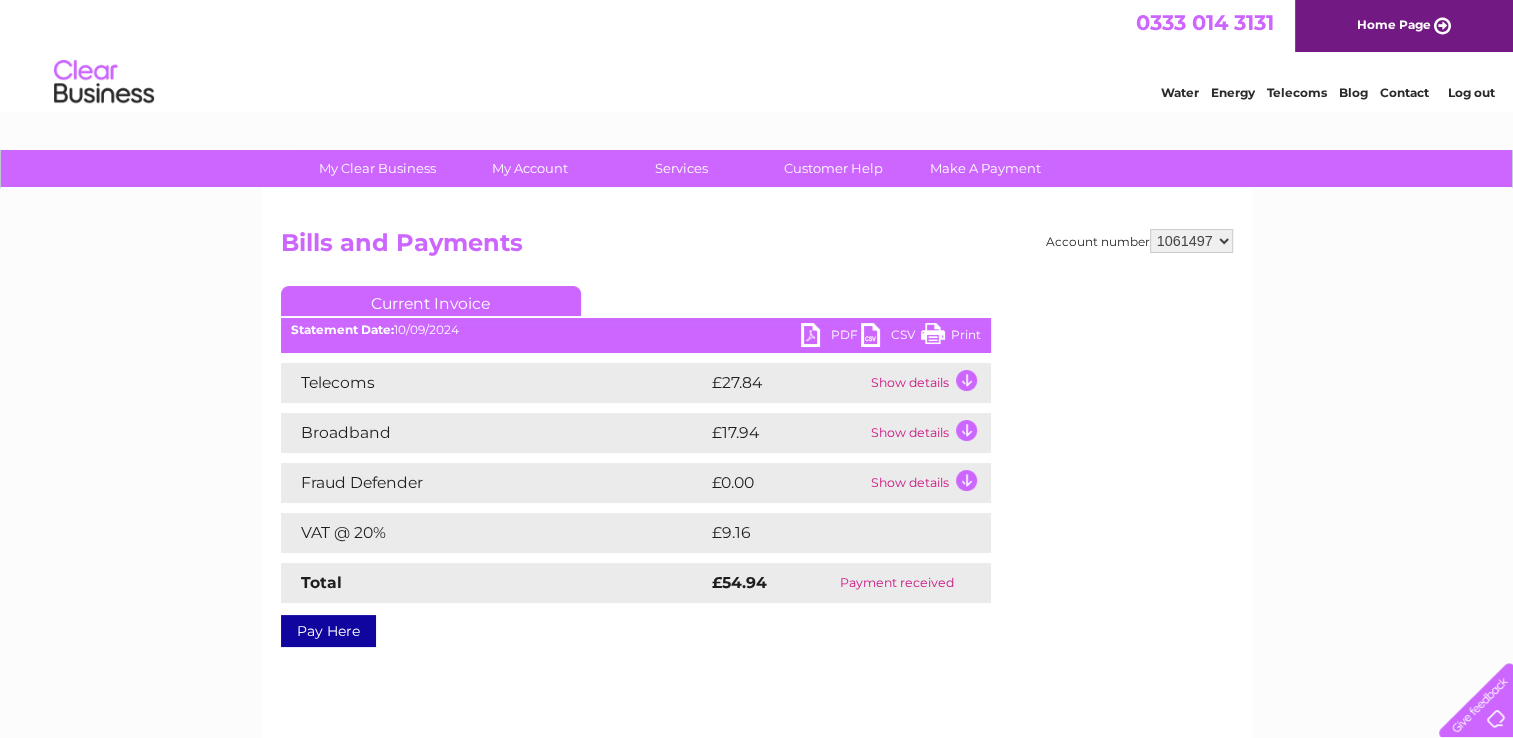 scroll, scrollTop: 0, scrollLeft: 0, axis: both 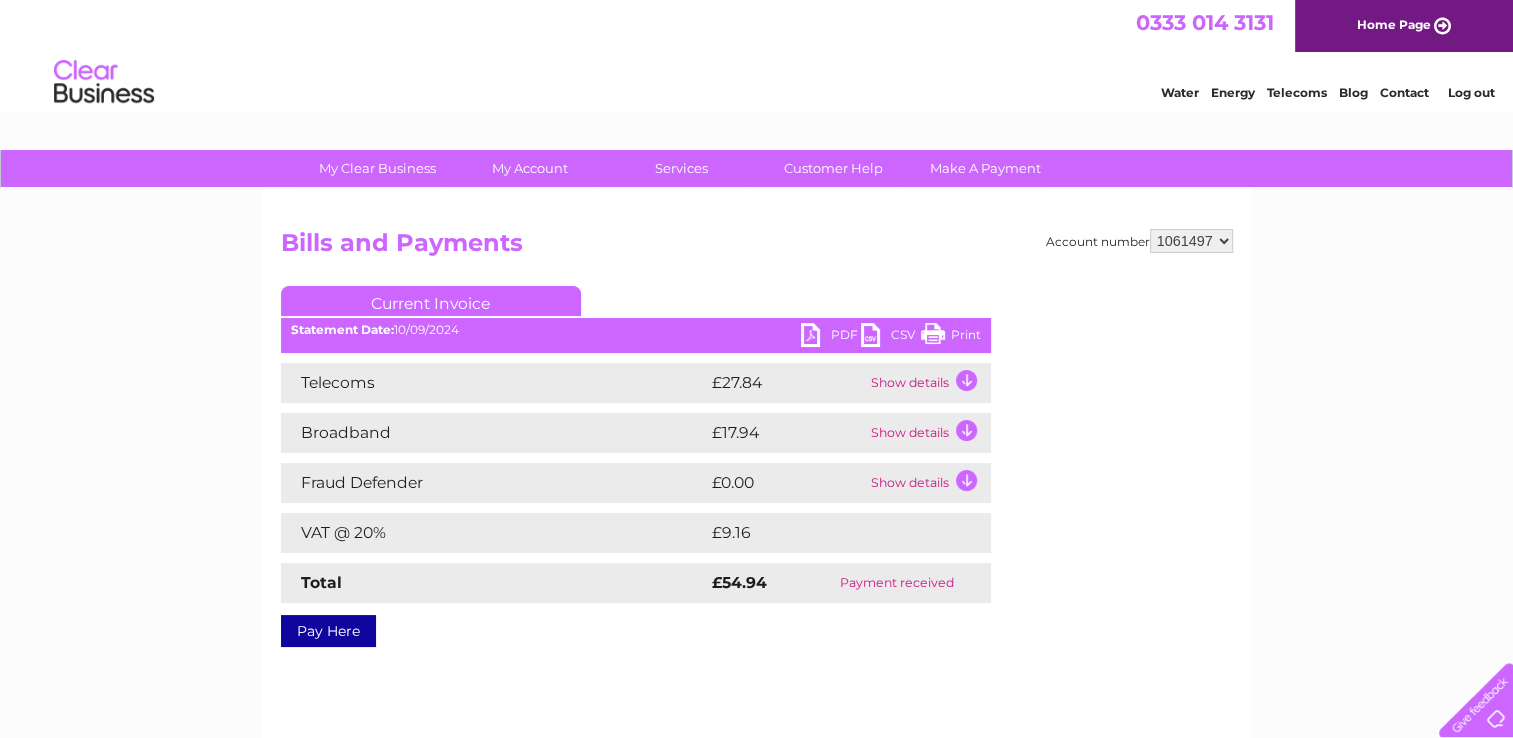 click on "PDF" at bounding box center (831, 337) 